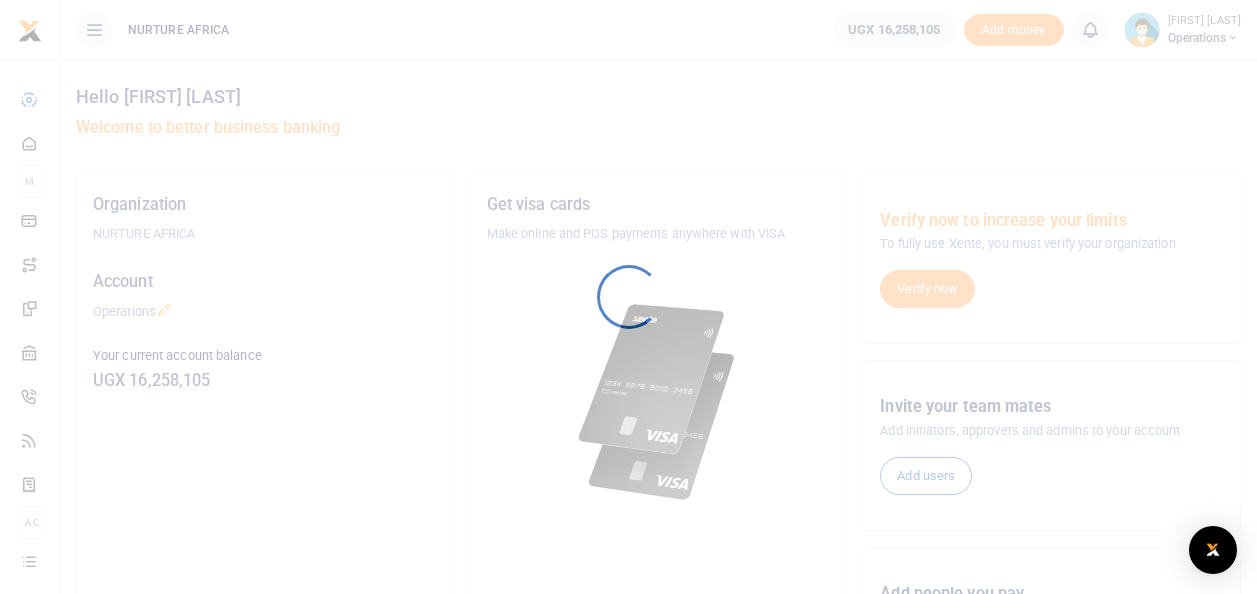 scroll, scrollTop: 0, scrollLeft: 0, axis: both 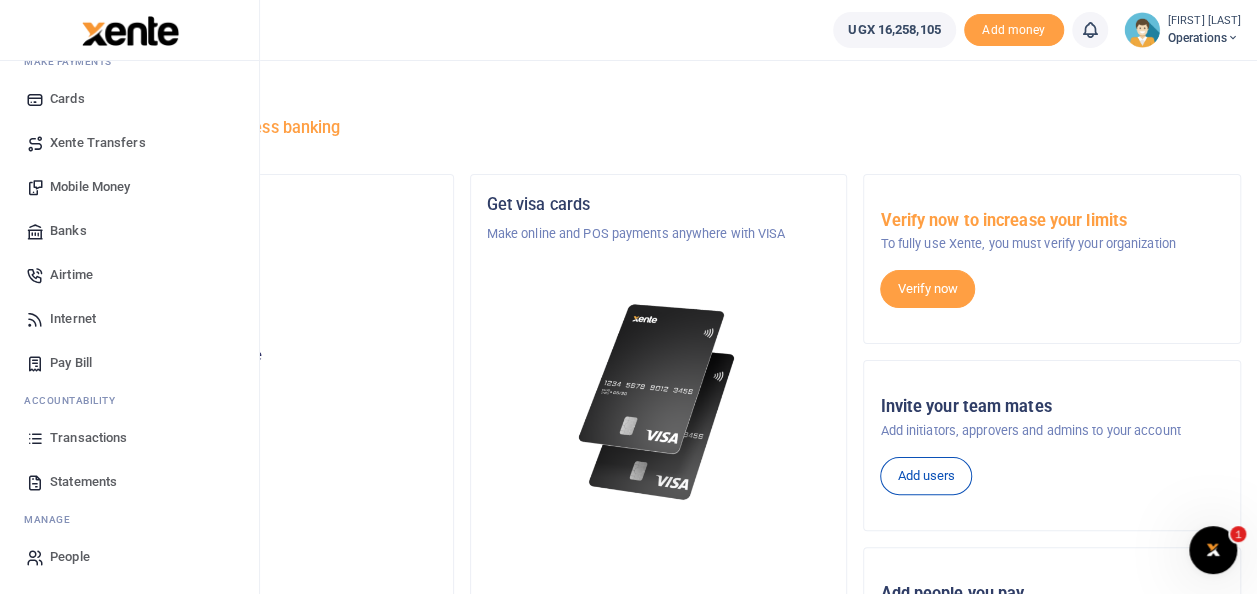 click on "Statements" at bounding box center [83, 482] 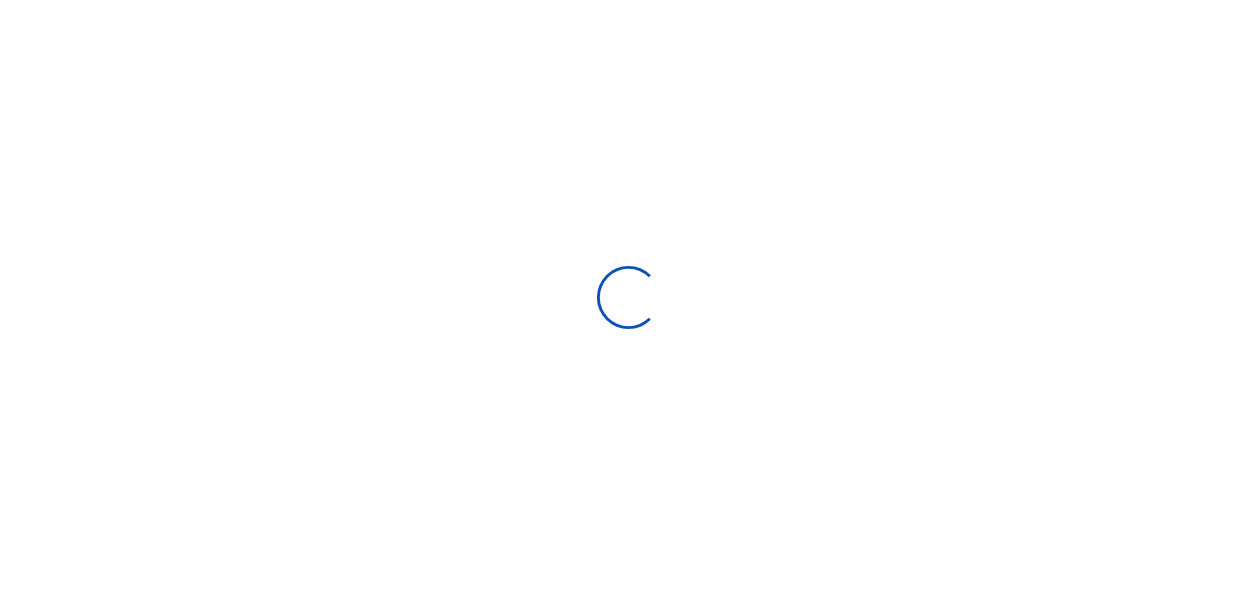 scroll, scrollTop: 0, scrollLeft: 0, axis: both 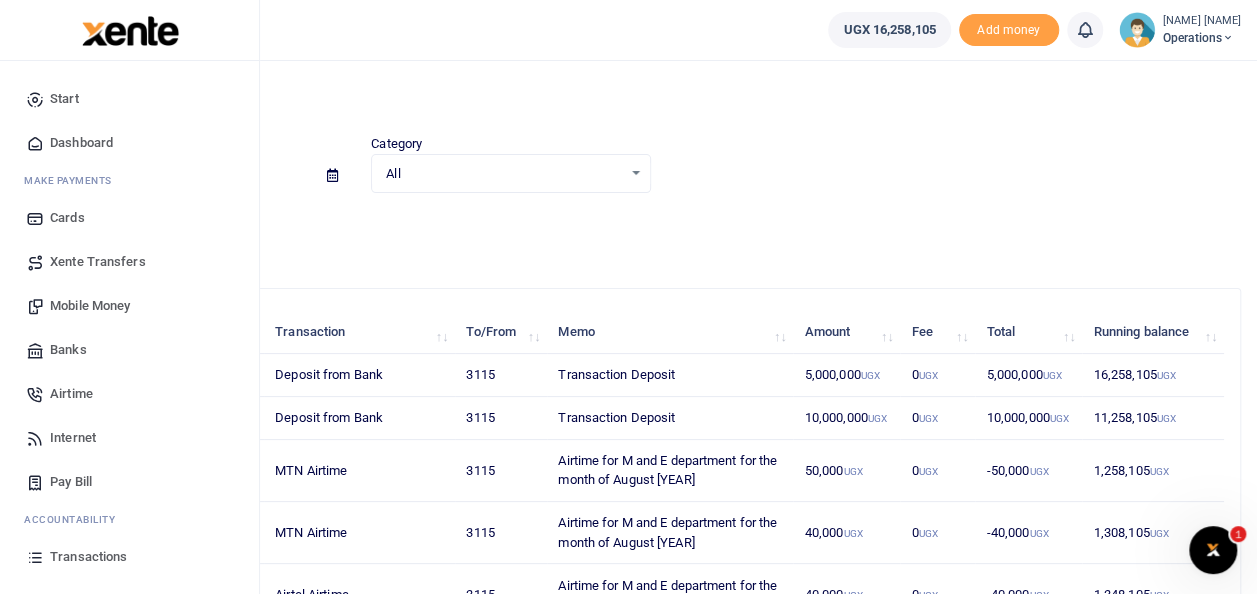 click on "Mobile Money" at bounding box center (90, 306) 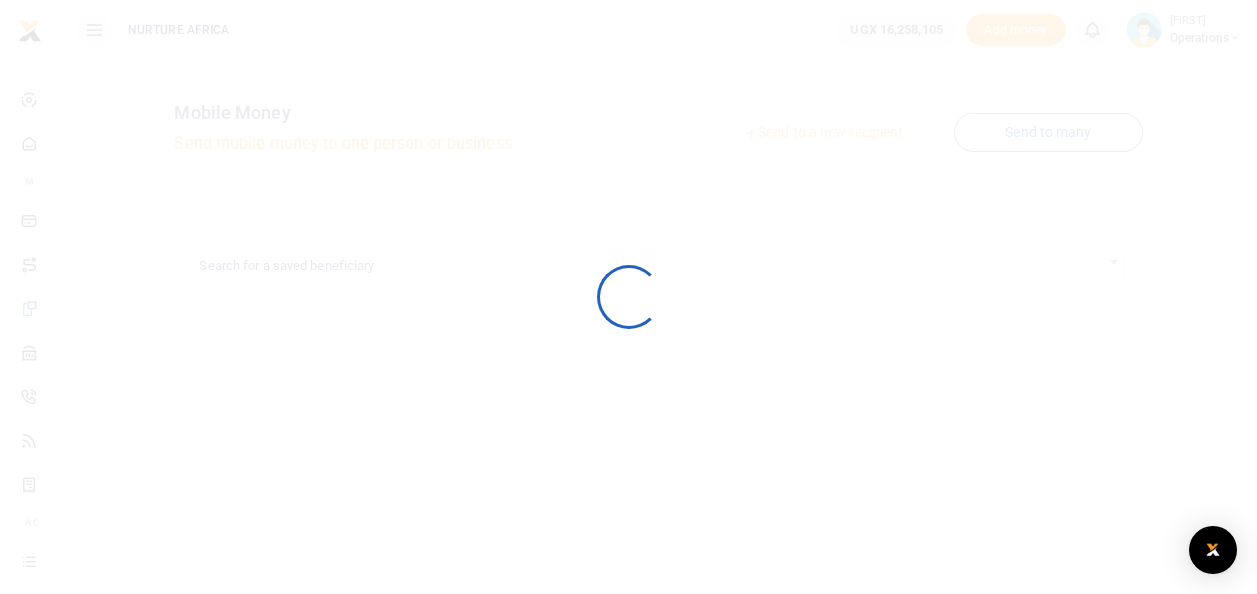 scroll, scrollTop: 0, scrollLeft: 0, axis: both 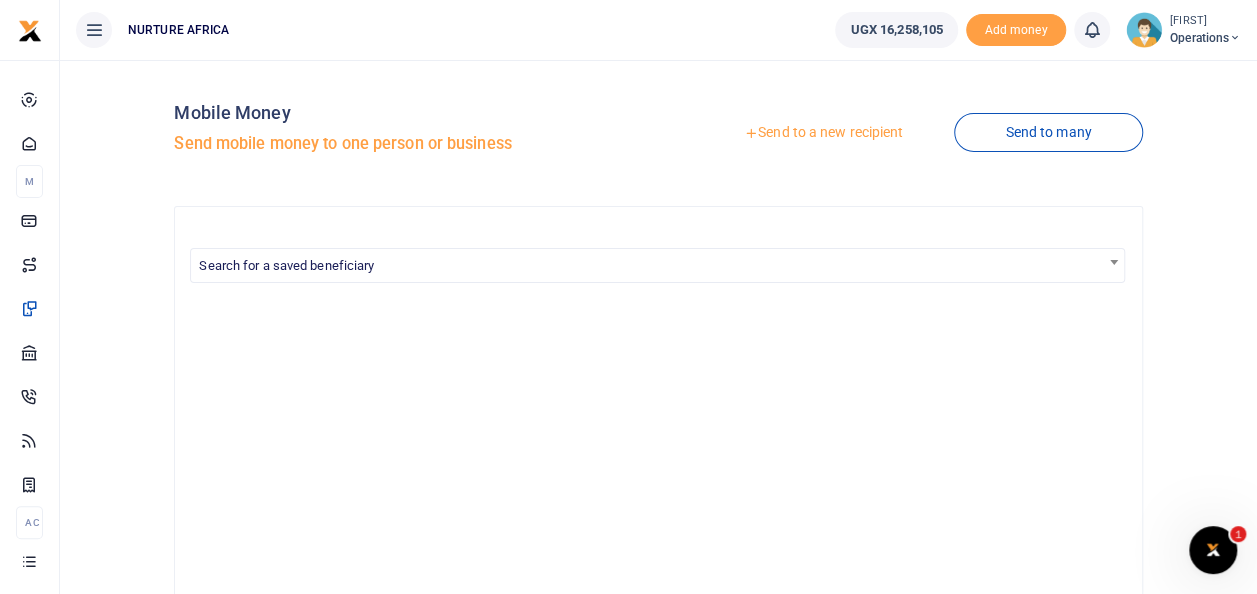 click on "Send to a new recipient" at bounding box center [823, 133] 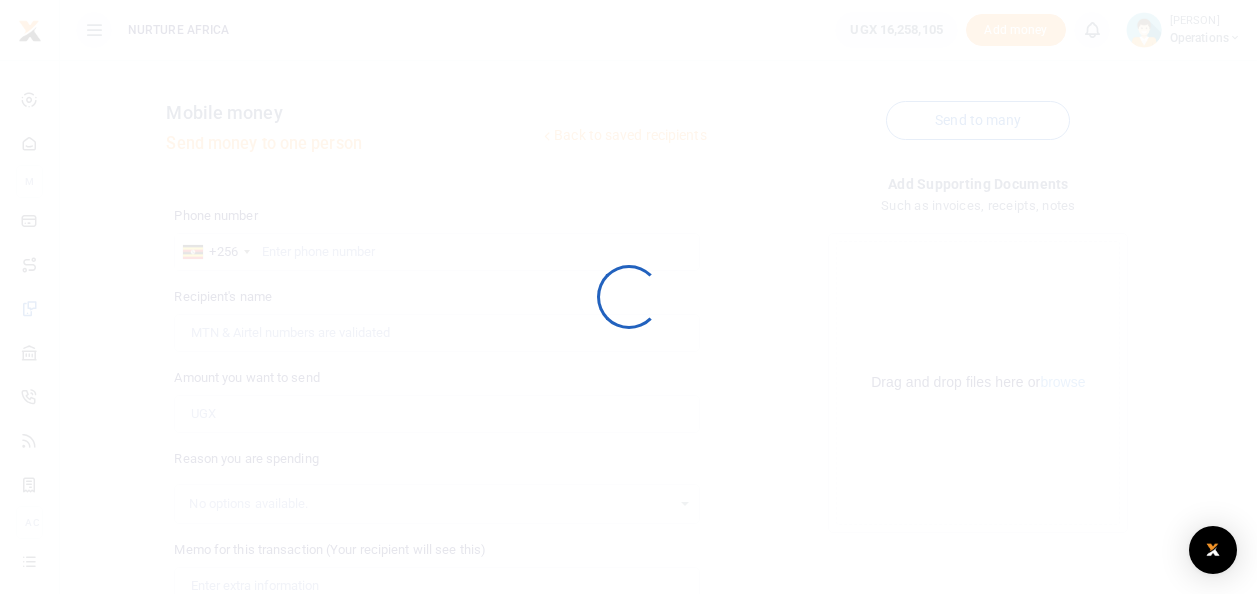 scroll, scrollTop: 0, scrollLeft: 0, axis: both 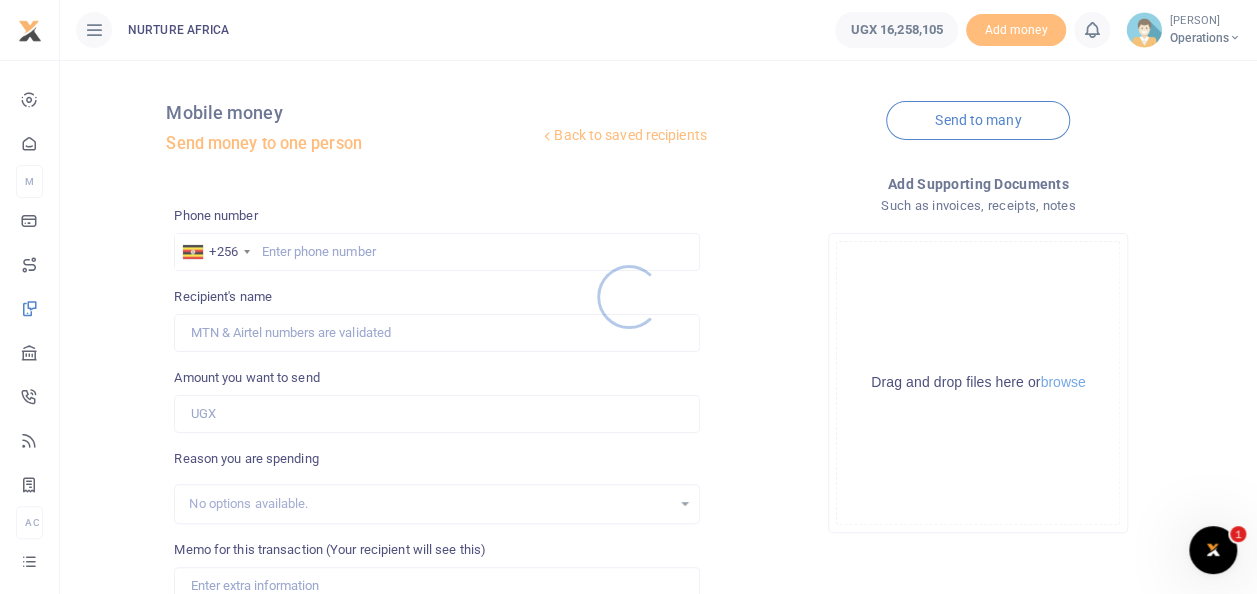click at bounding box center [628, 297] 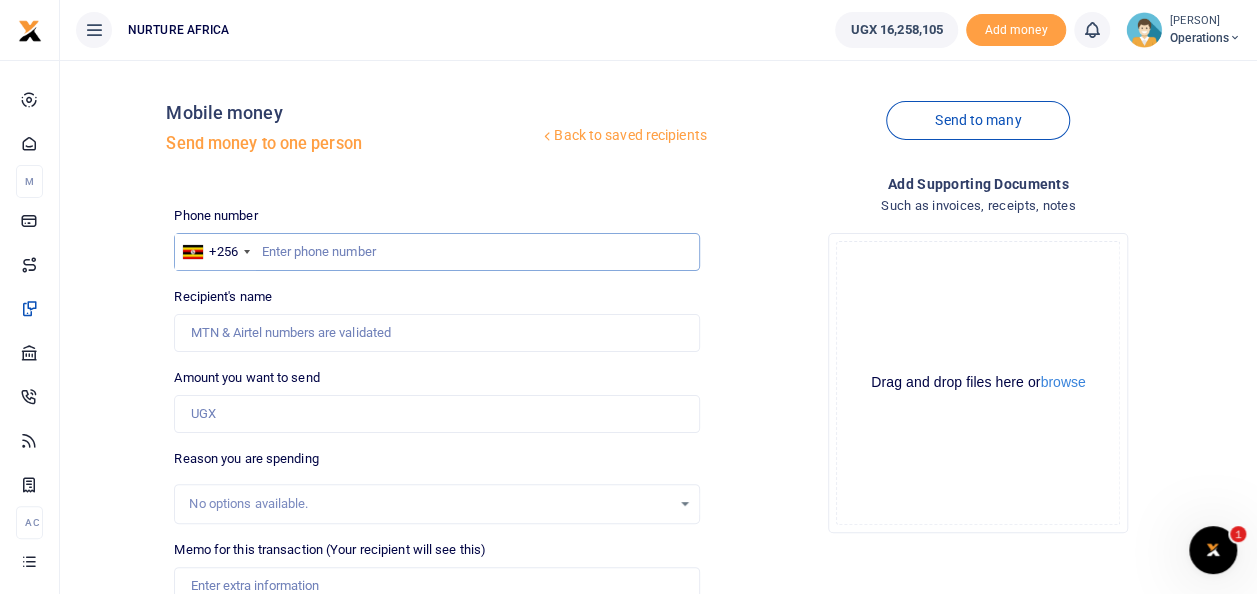 click at bounding box center [436, 252] 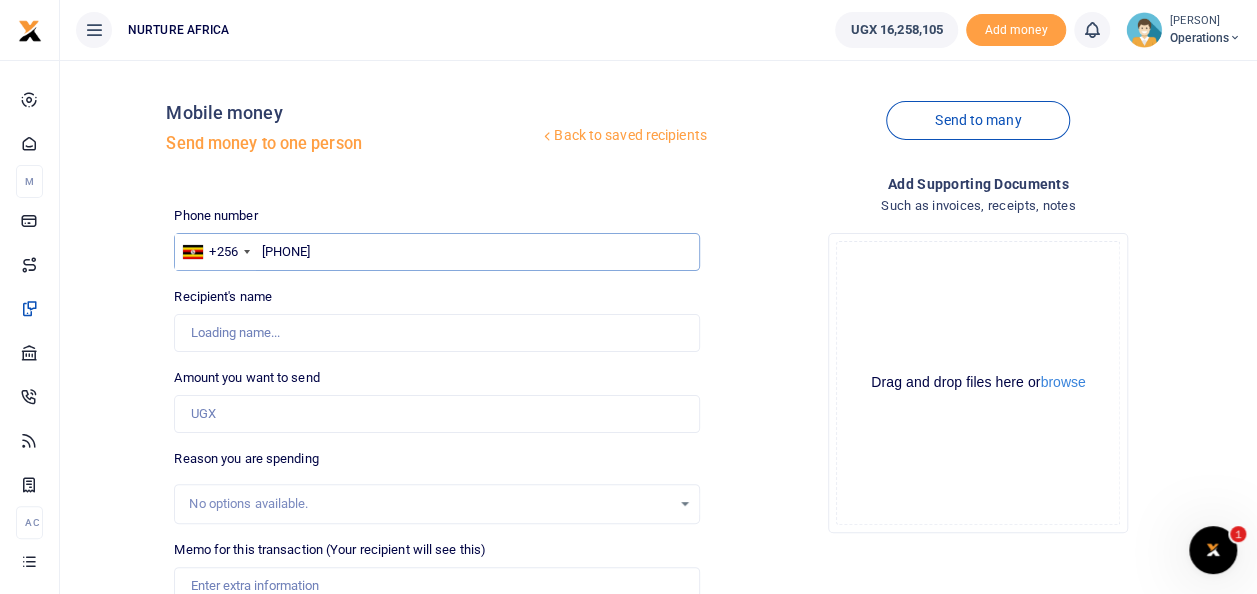 type on "0750529509" 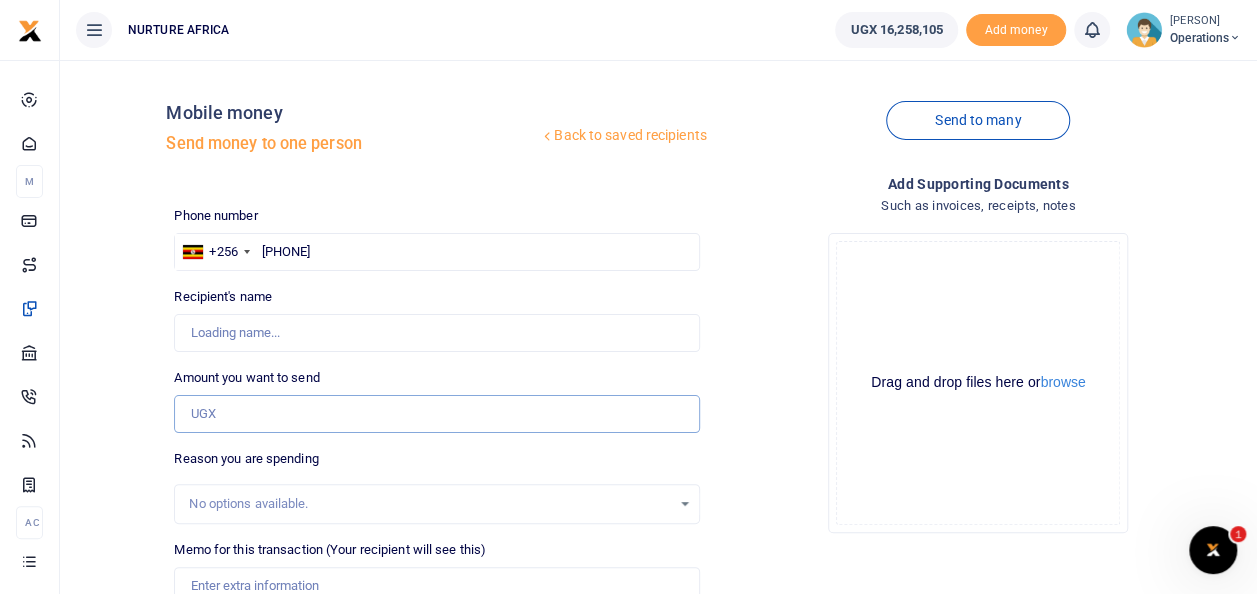 click on "Amount you want to send" at bounding box center [436, 414] 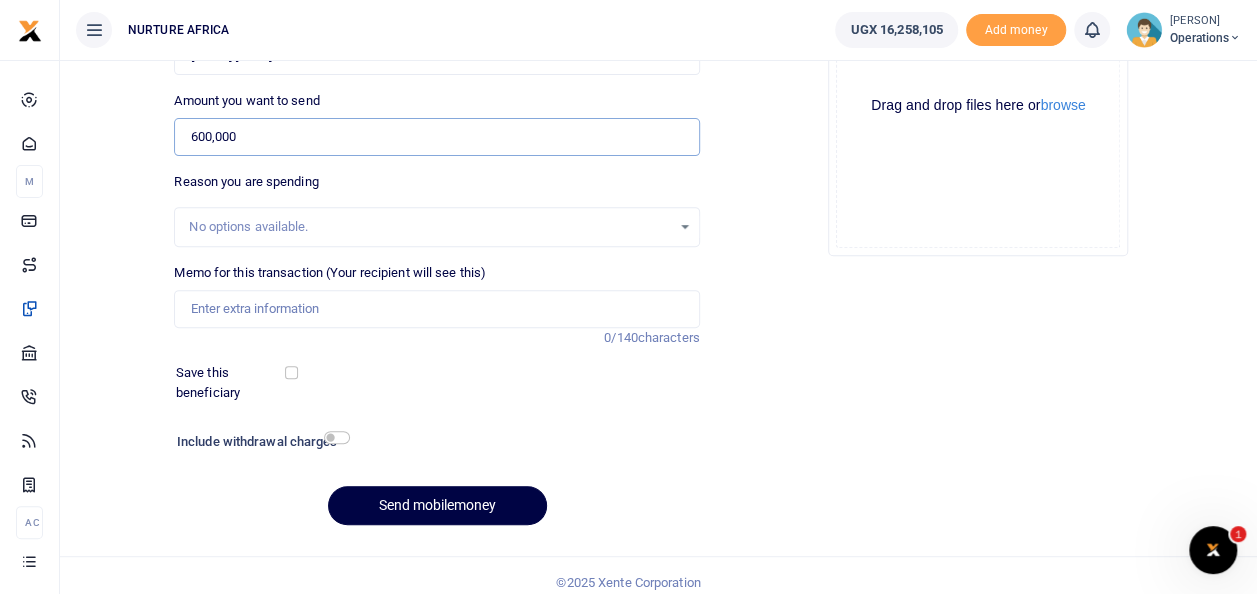scroll, scrollTop: 290, scrollLeft: 0, axis: vertical 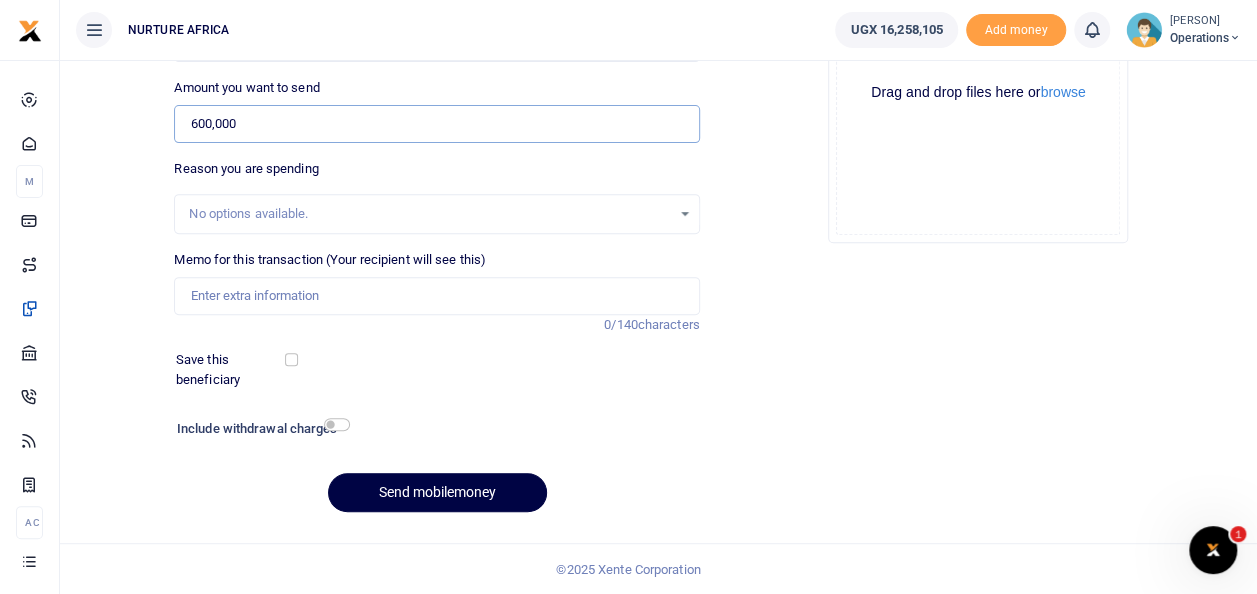 type on "600,000" 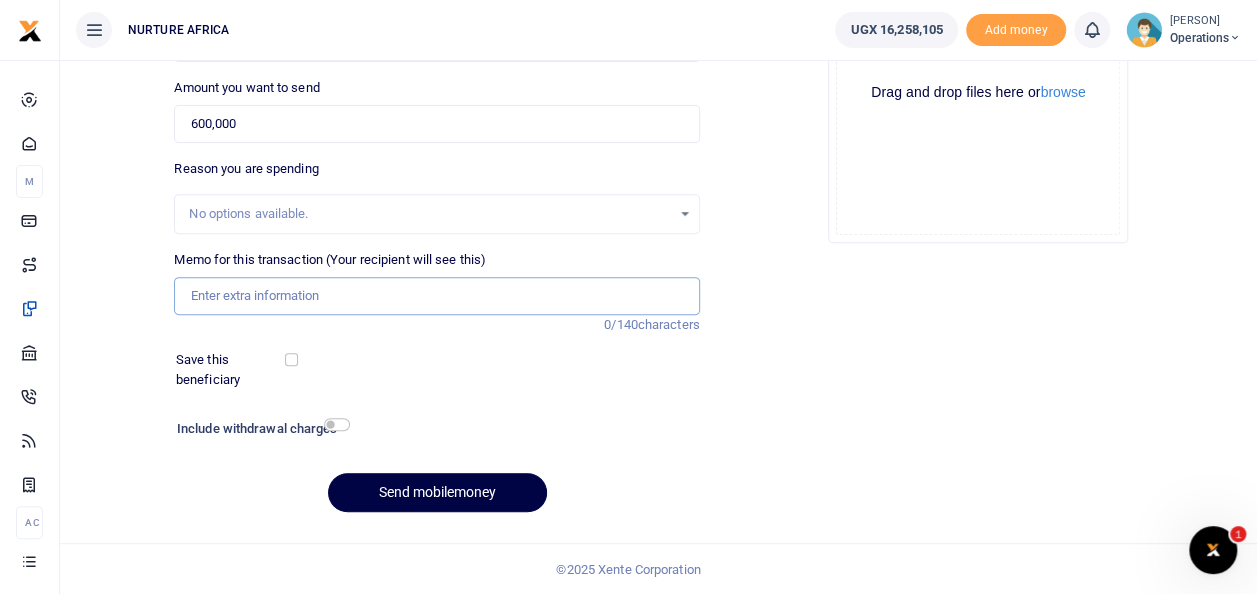 click on "Memo for this transaction (Your recipient will see this)" at bounding box center [436, 296] 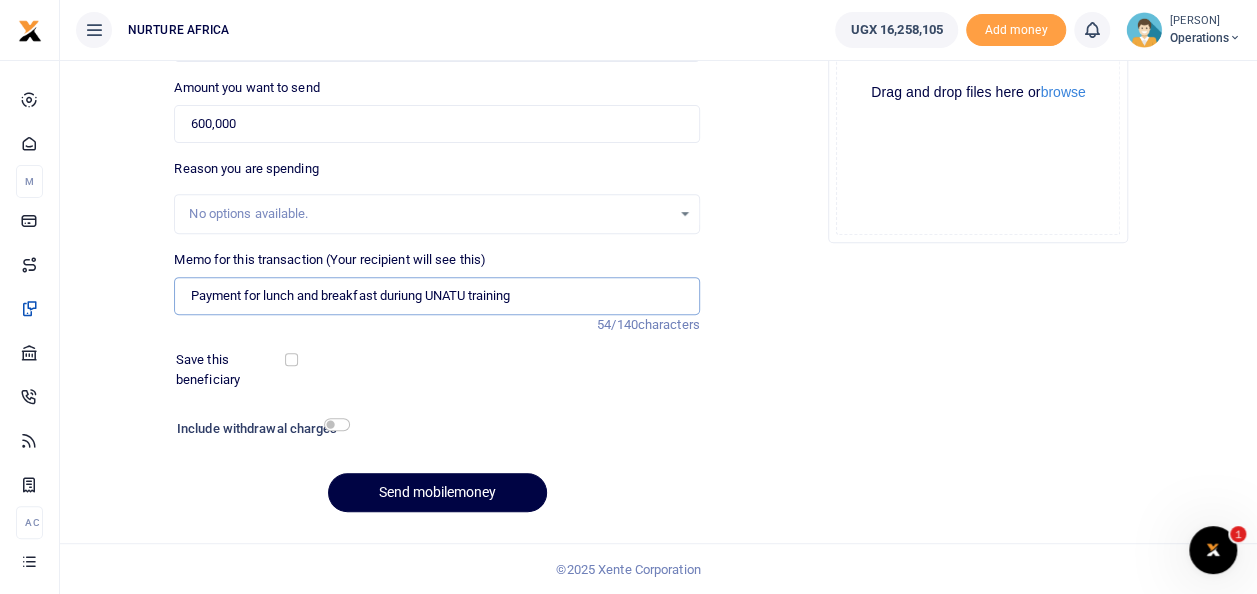 type on "Payment for lunch and breakfast duriung UNATU training" 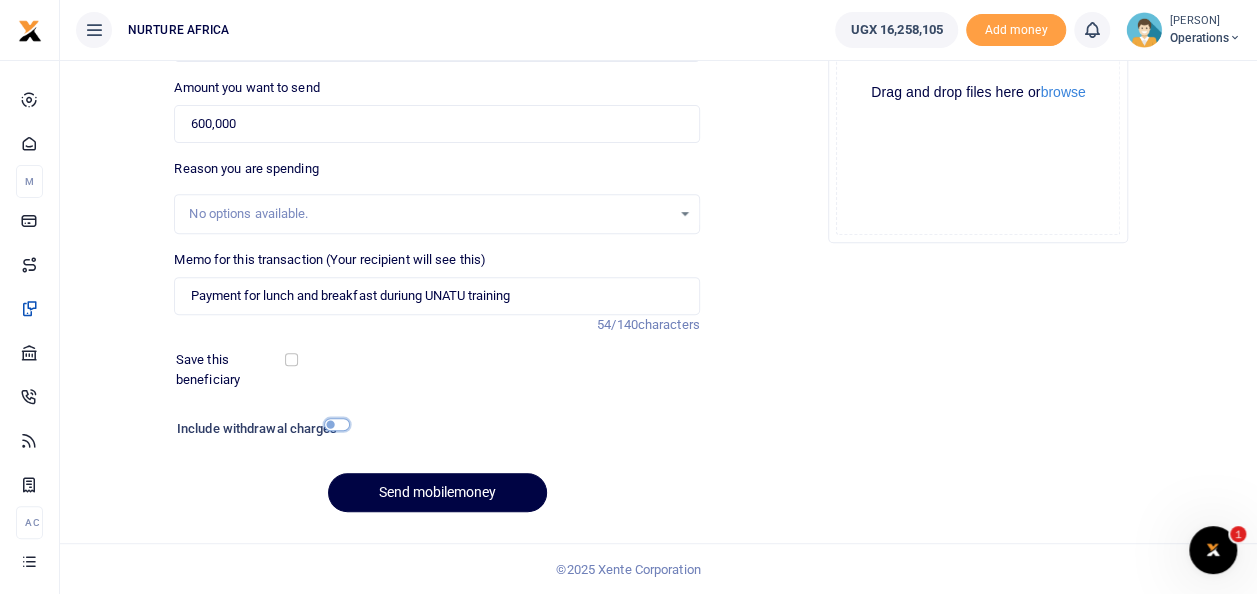 click at bounding box center [337, 424] 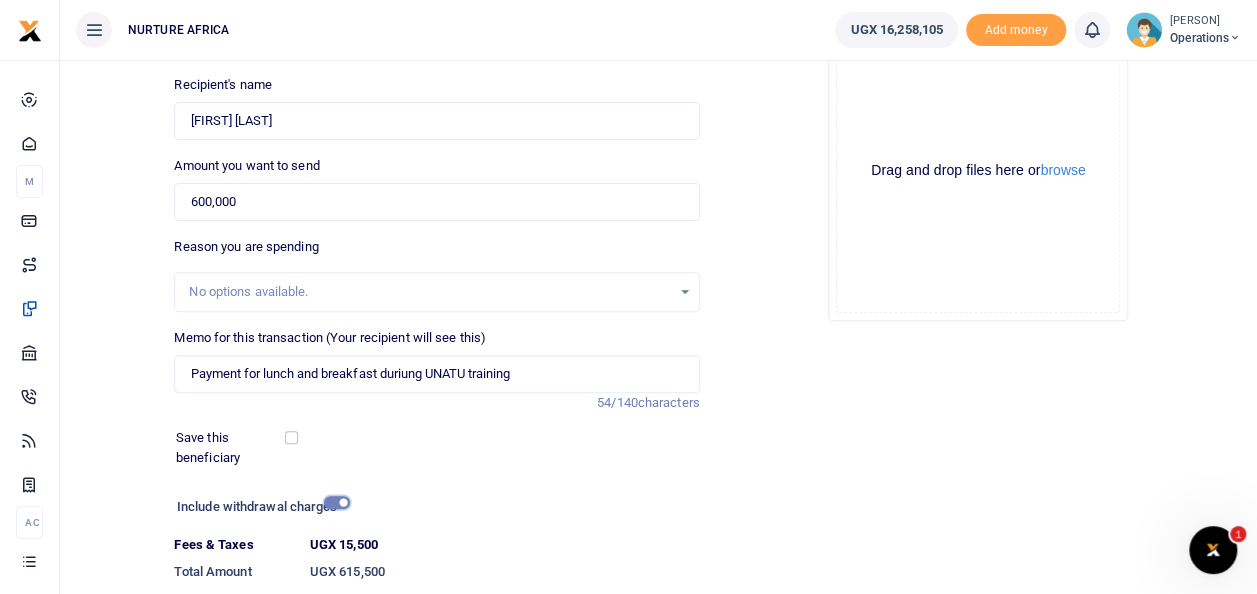 scroll, scrollTop: 345, scrollLeft: 0, axis: vertical 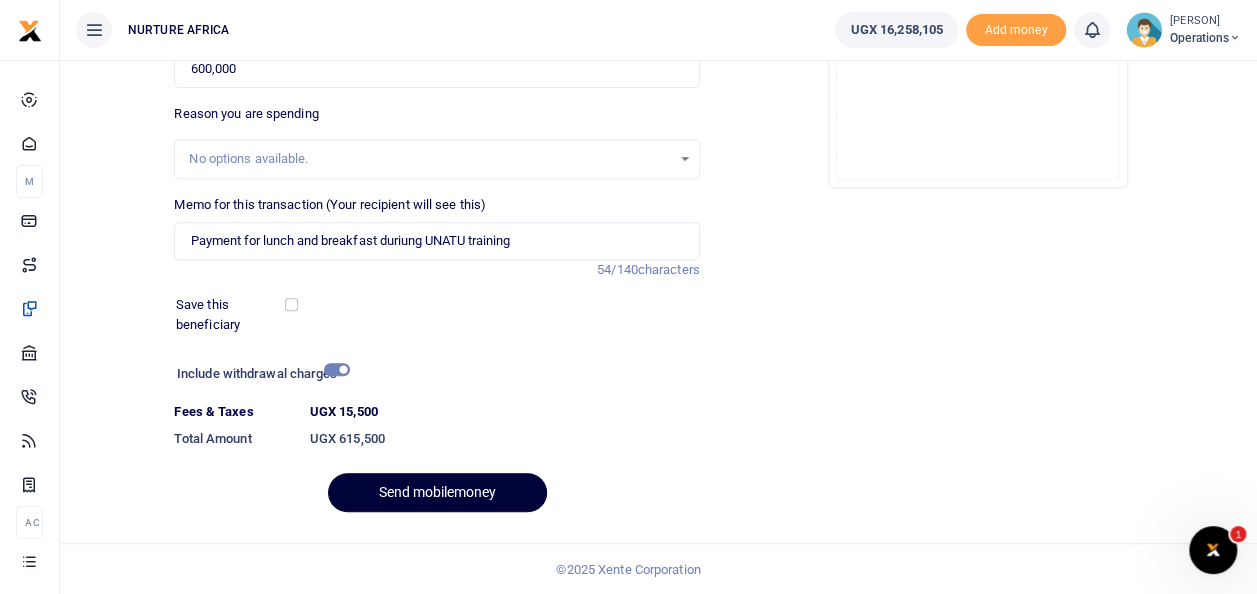 click on "Send mobilemoney" at bounding box center [437, 492] 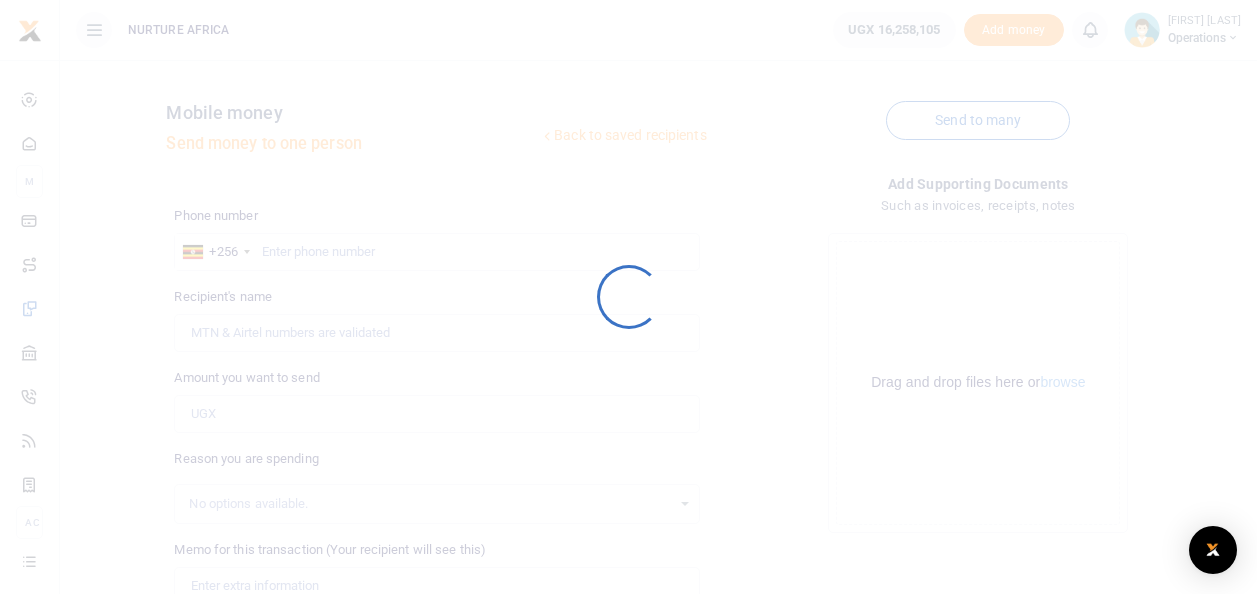scroll, scrollTop: 290, scrollLeft: 0, axis: vertical 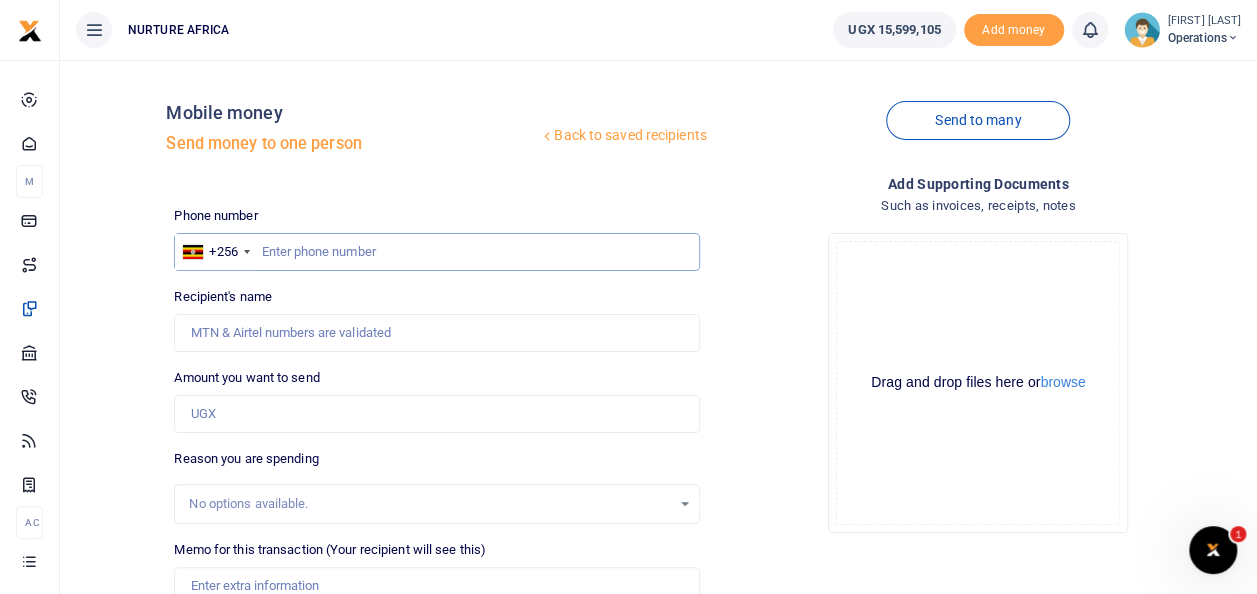 click at bounding box center (436, 252) 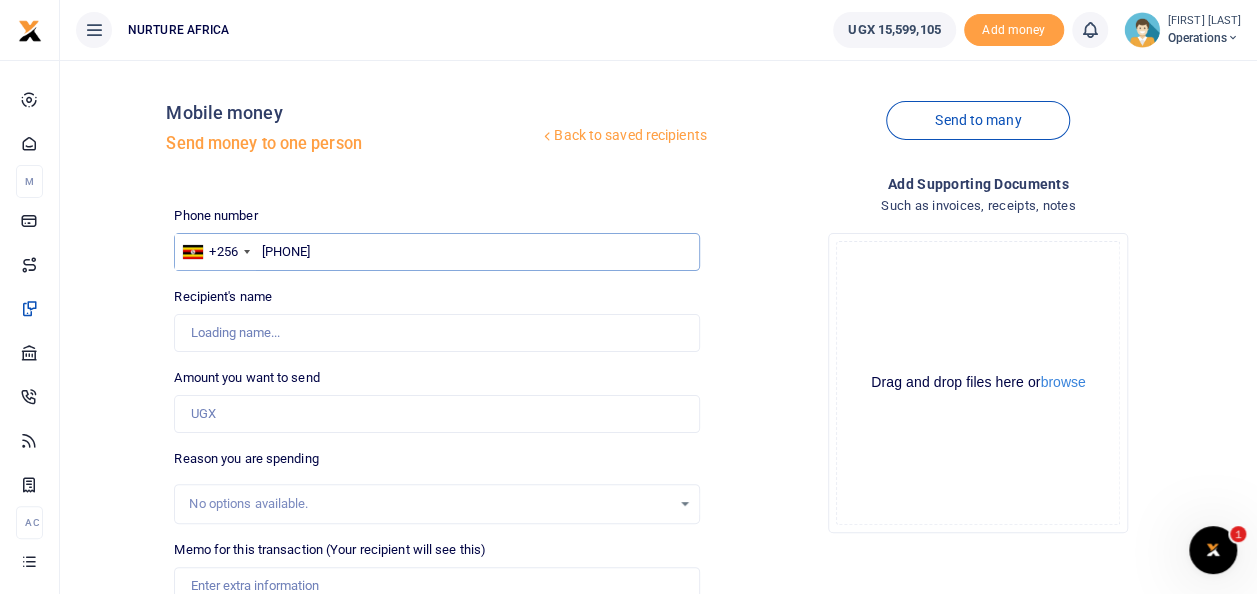 type on "[PHONE]" 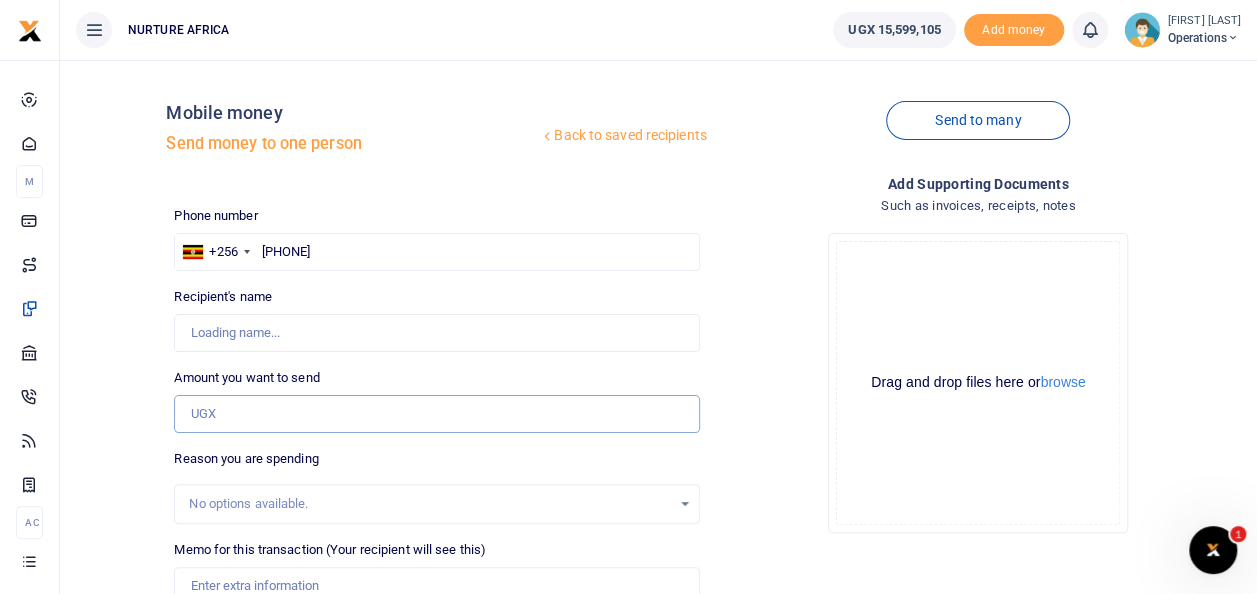 click on "Amount you want to send" at bounding box center (436, 414) 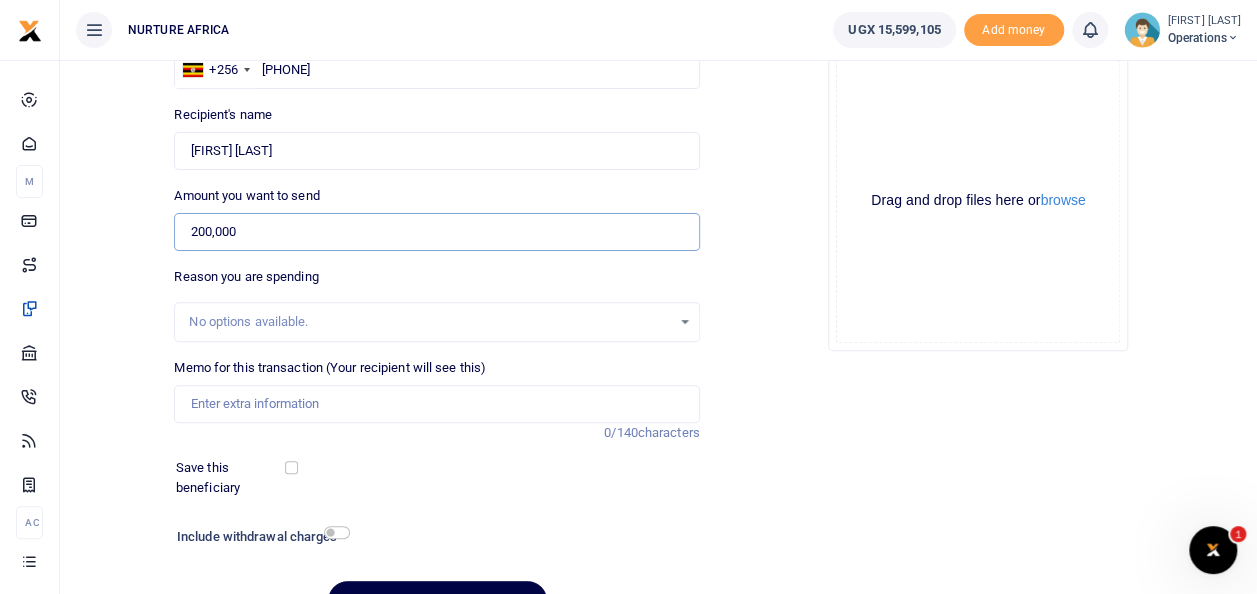 scroll, scrollTop: 209, scrollLeft: 0, axis: vertical 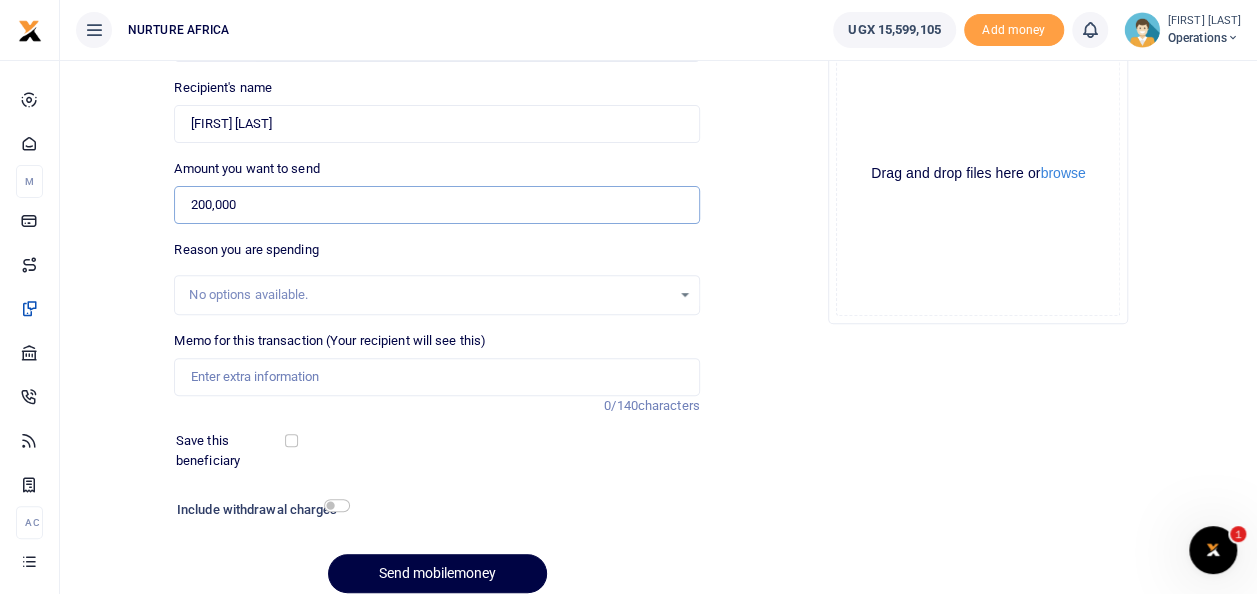 type on "200,000" 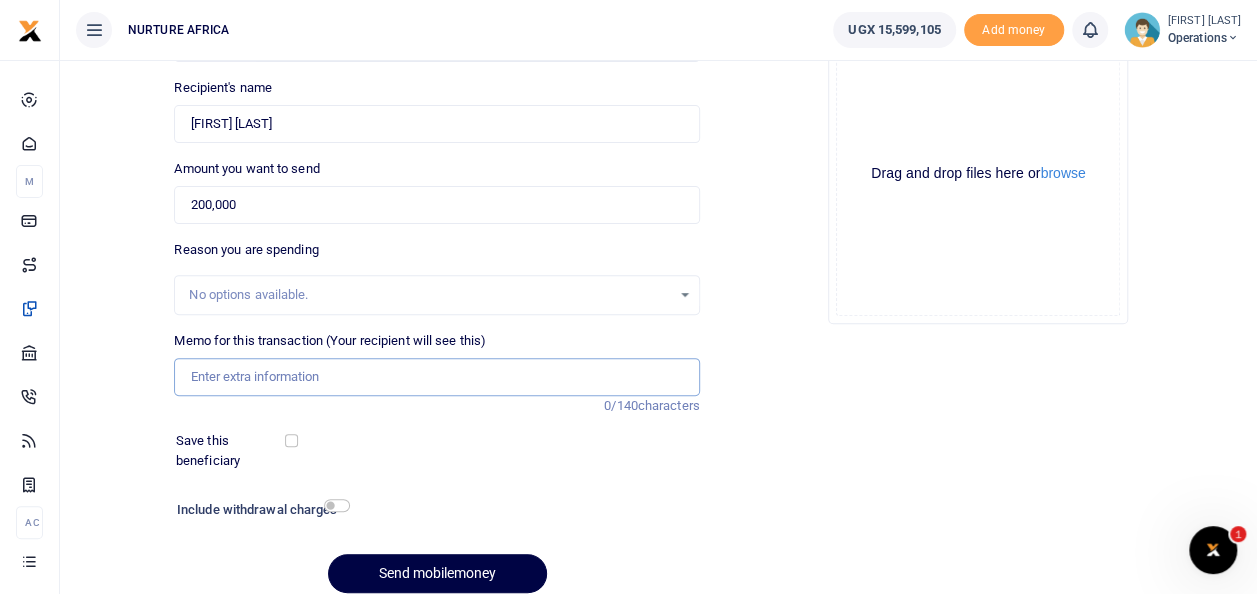 click on "Memo for this transaction (Your recipient will see this)" at bounding box center (436, 377) 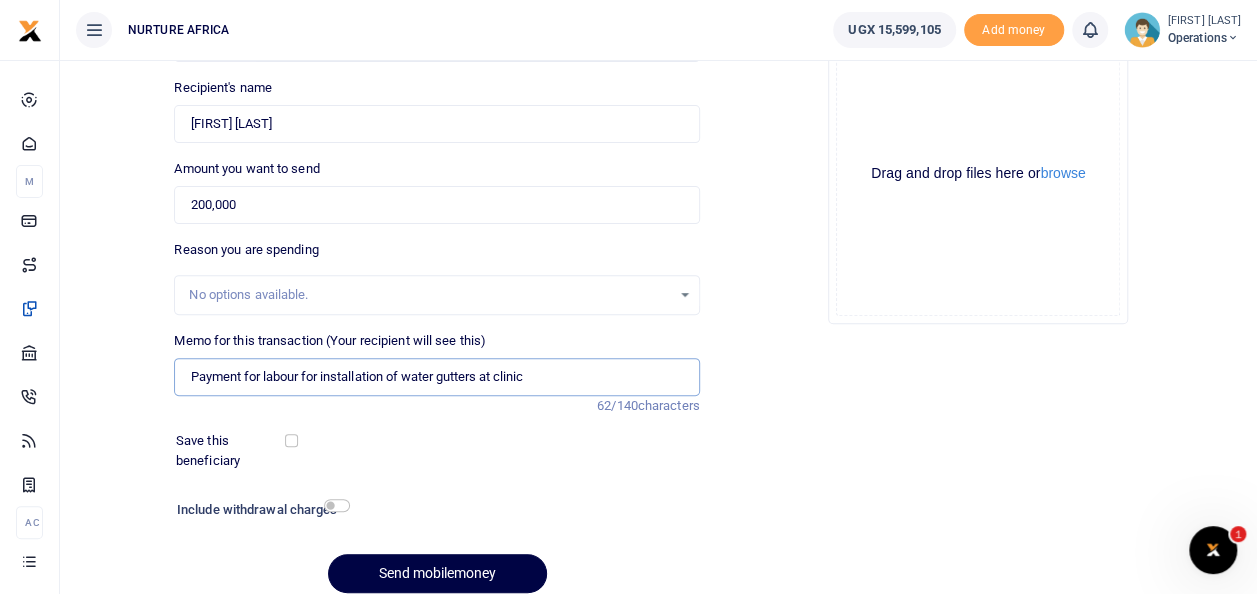 type on "Payment for labour for installation of water gutters at clinic" 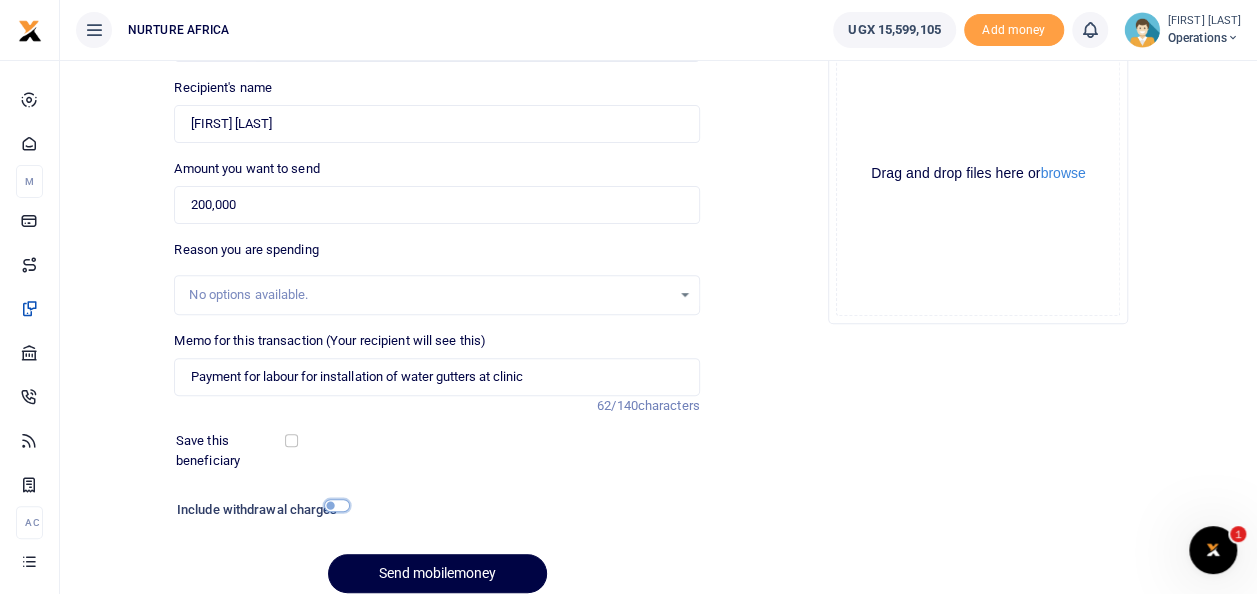 click at bounding box center (337, 505) 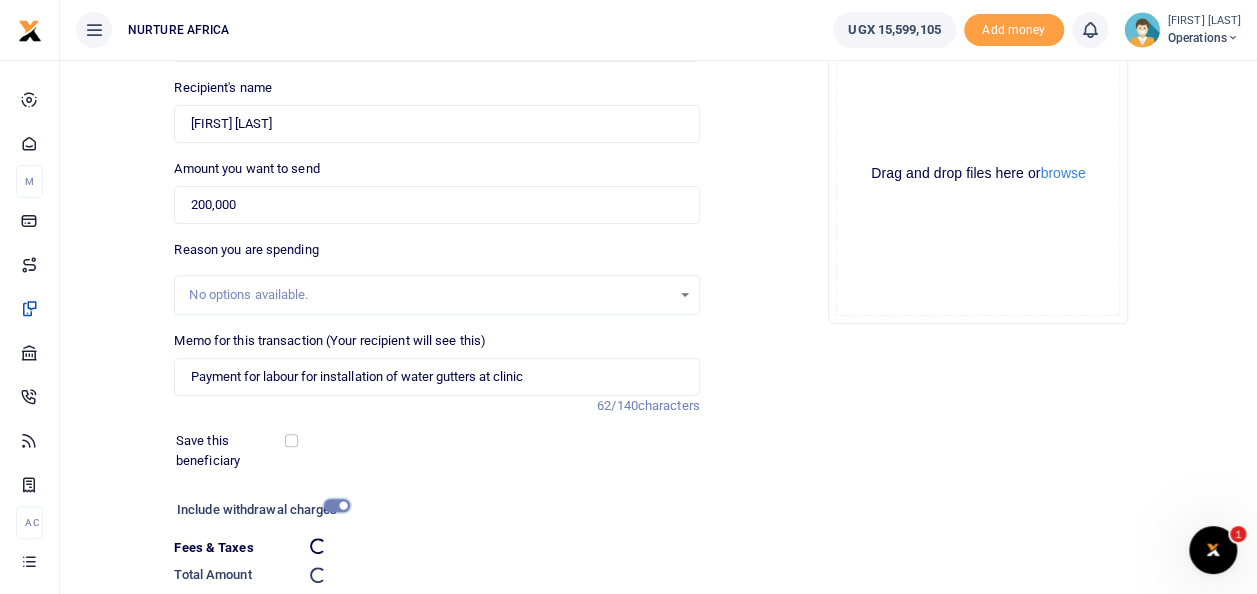 click at bounding box center (337, 505) 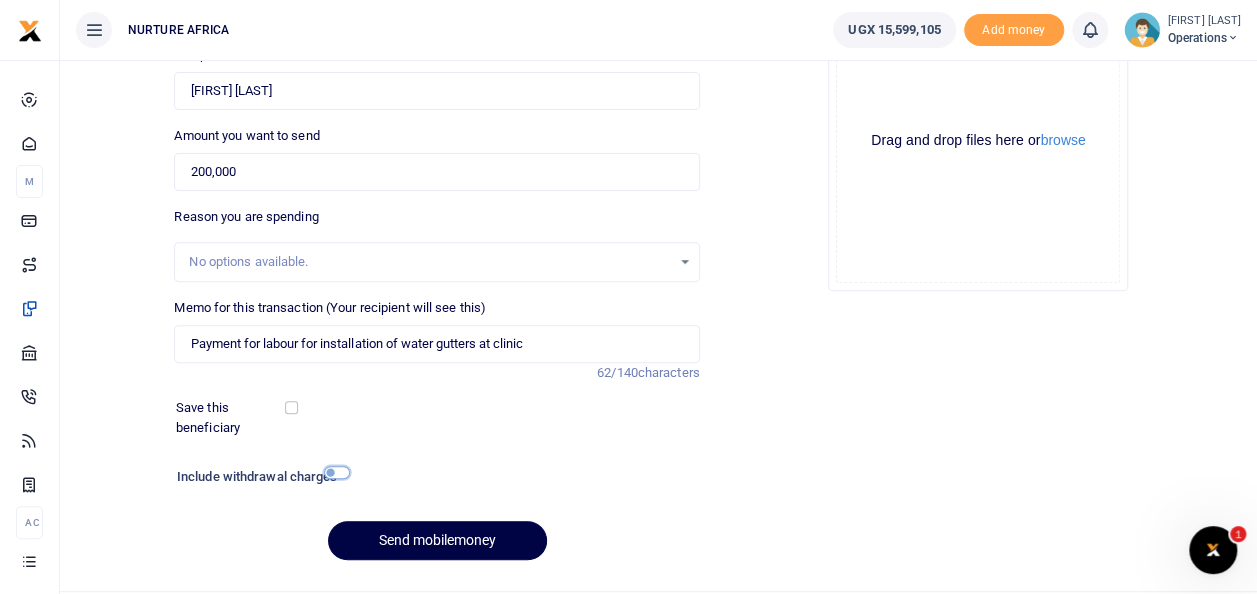 scroll, scrollTop: 290, scrollLeft: 0, axis: vertical 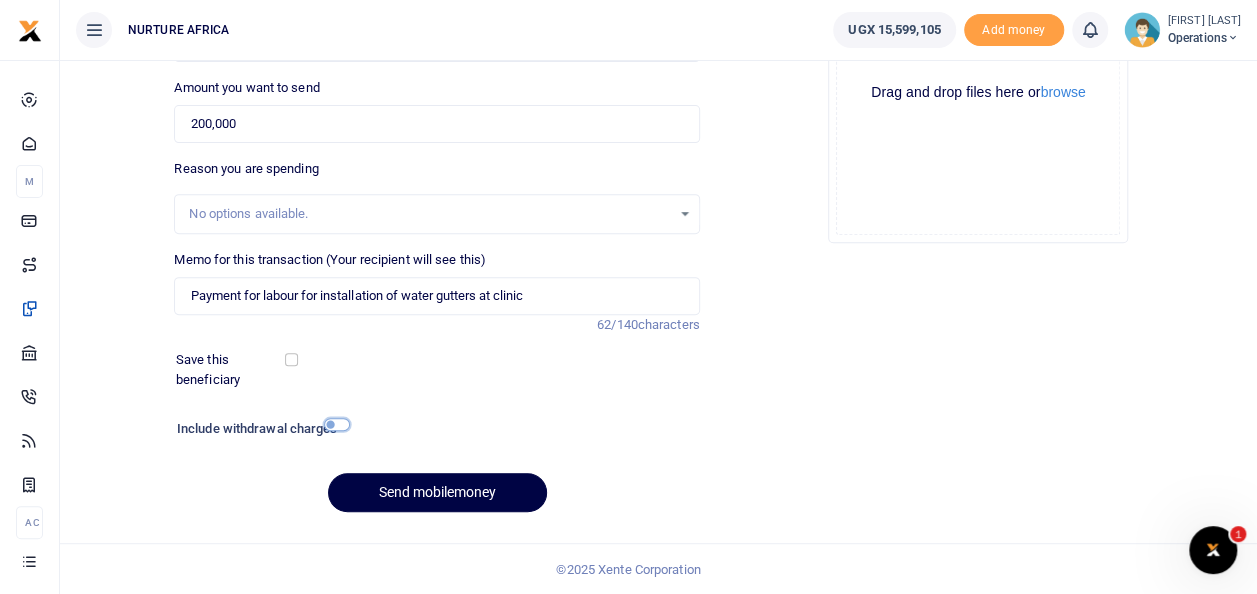 click at bounding box center (337, 424) 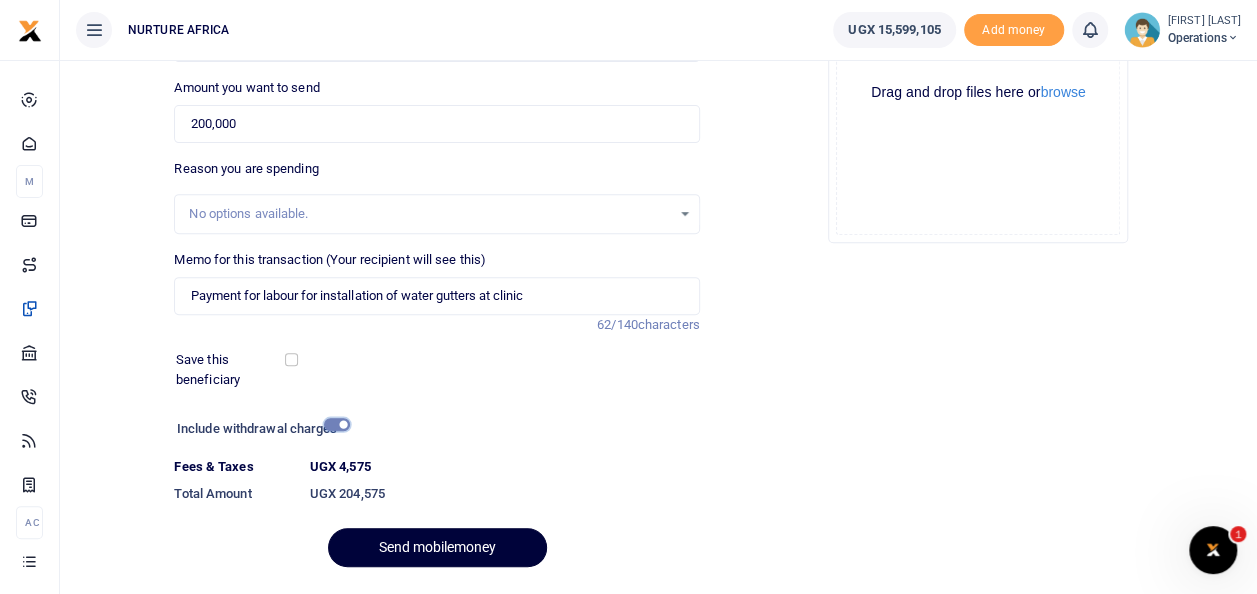 click on "Send mobilemoney" at bounding box center (437, 547) 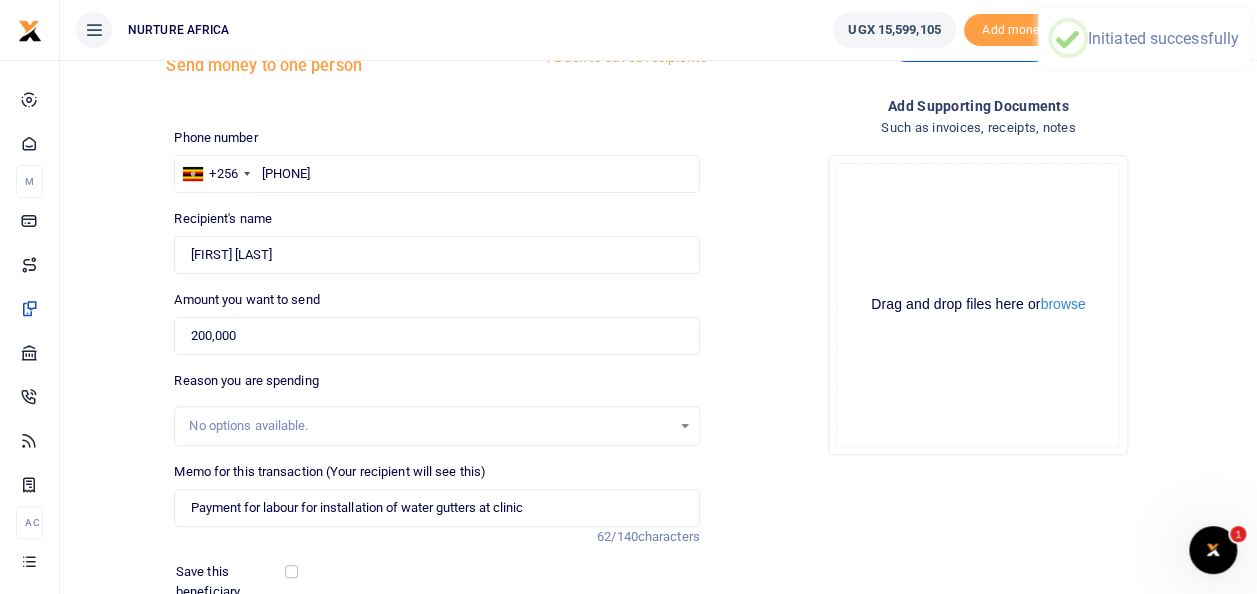 scroll, scrollTop: 77, scrollLeft: 0, axis: vertical 